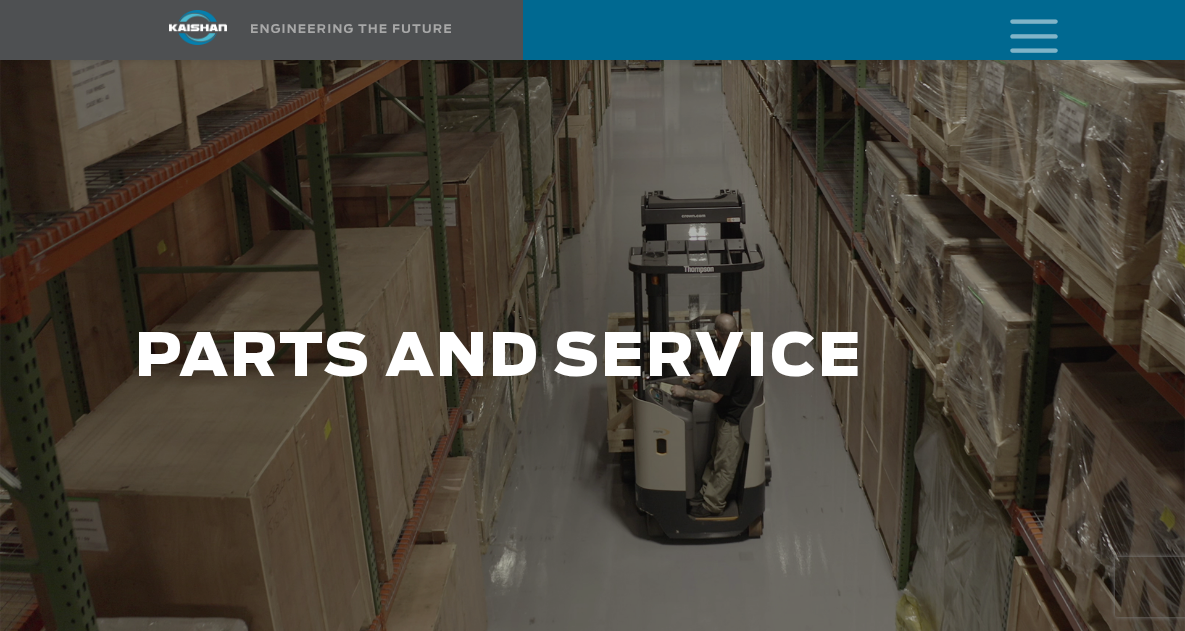 scroll, scrollTop: 0, scrollLeft: 0, axis: both 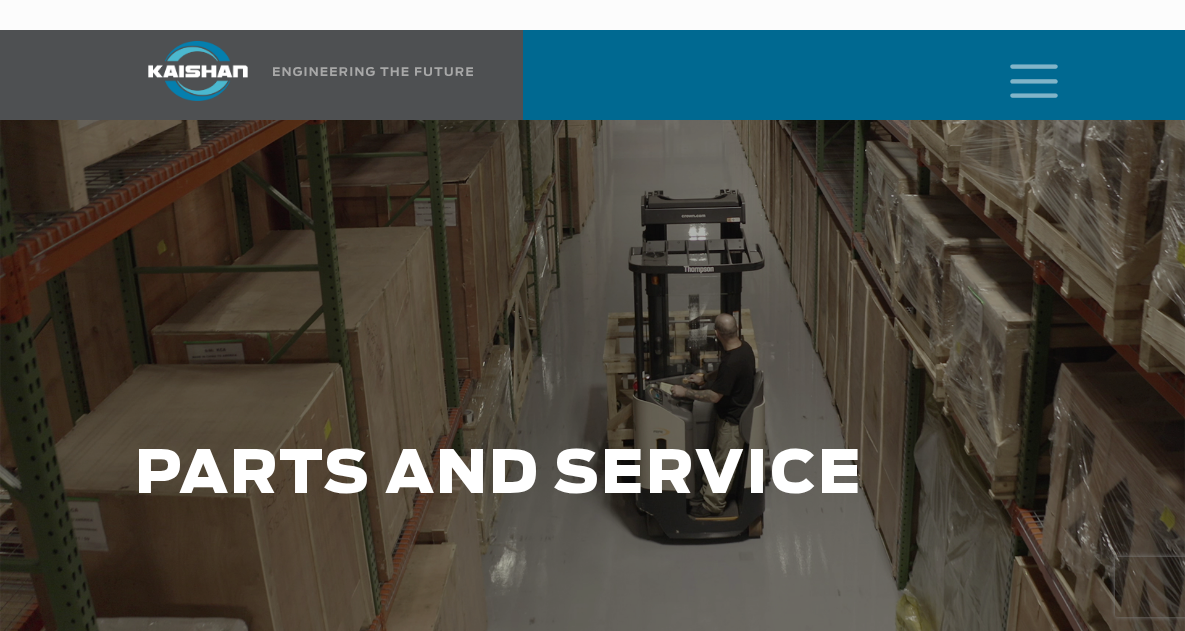 click at bounding box center (1034, 79) 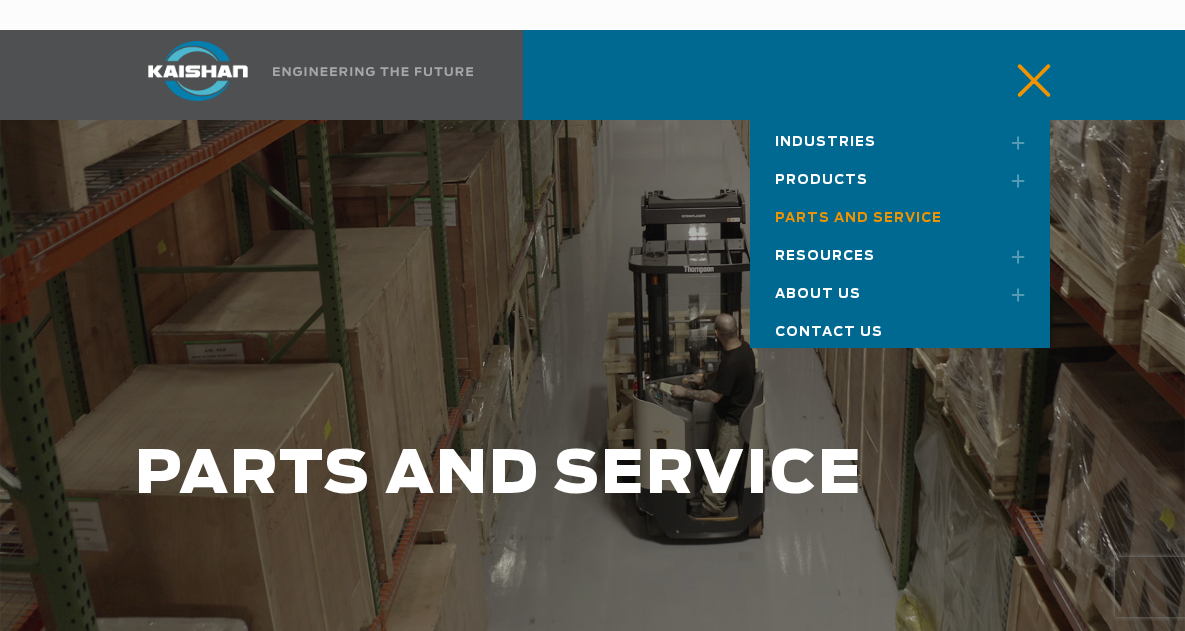 click on "Parts and Service" at bounding box center [858, 218] 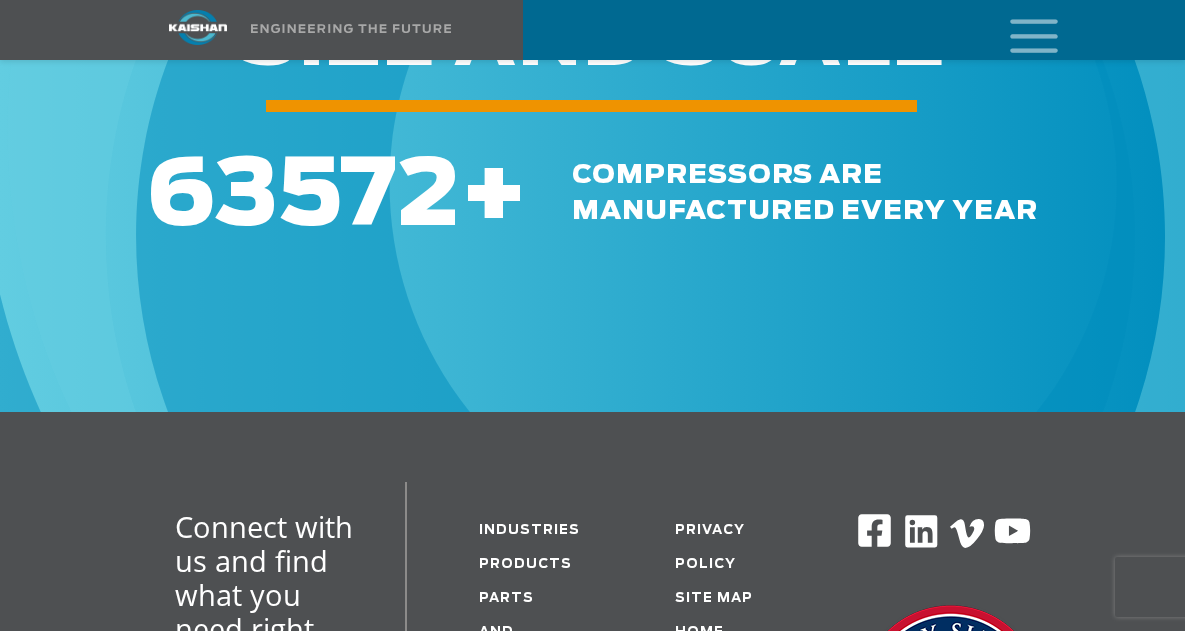 scroll, scrollTop: 2900, scrollLeft: 0, axis: vertical 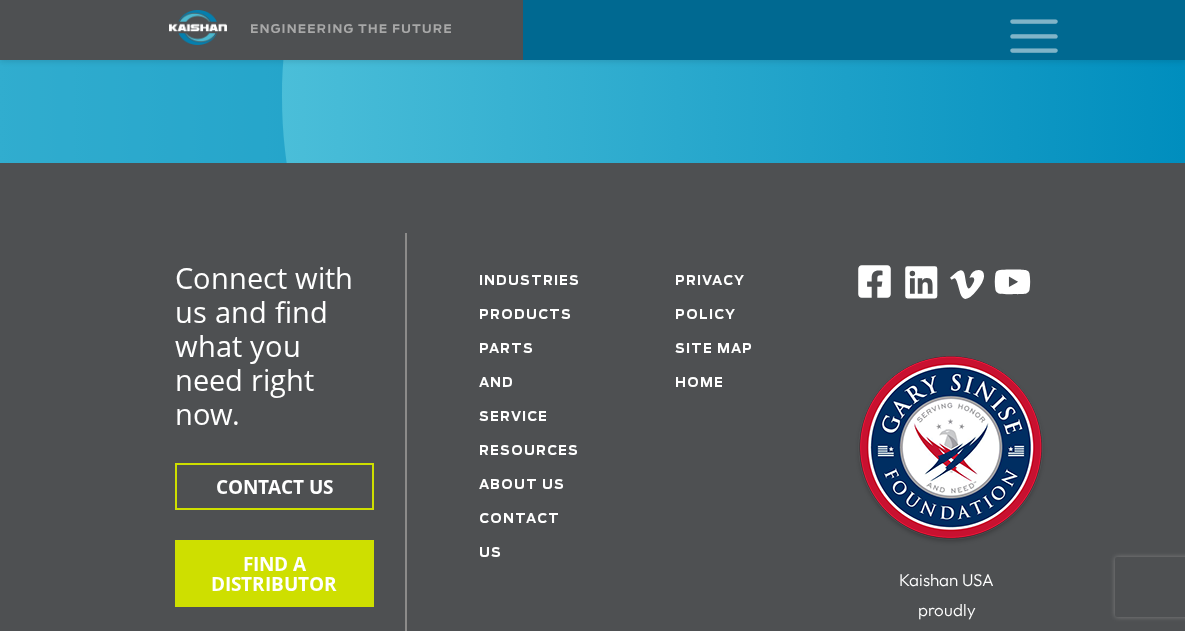 click on "FIND A DISTRIBUTOR" at bounding box center [274, 573] 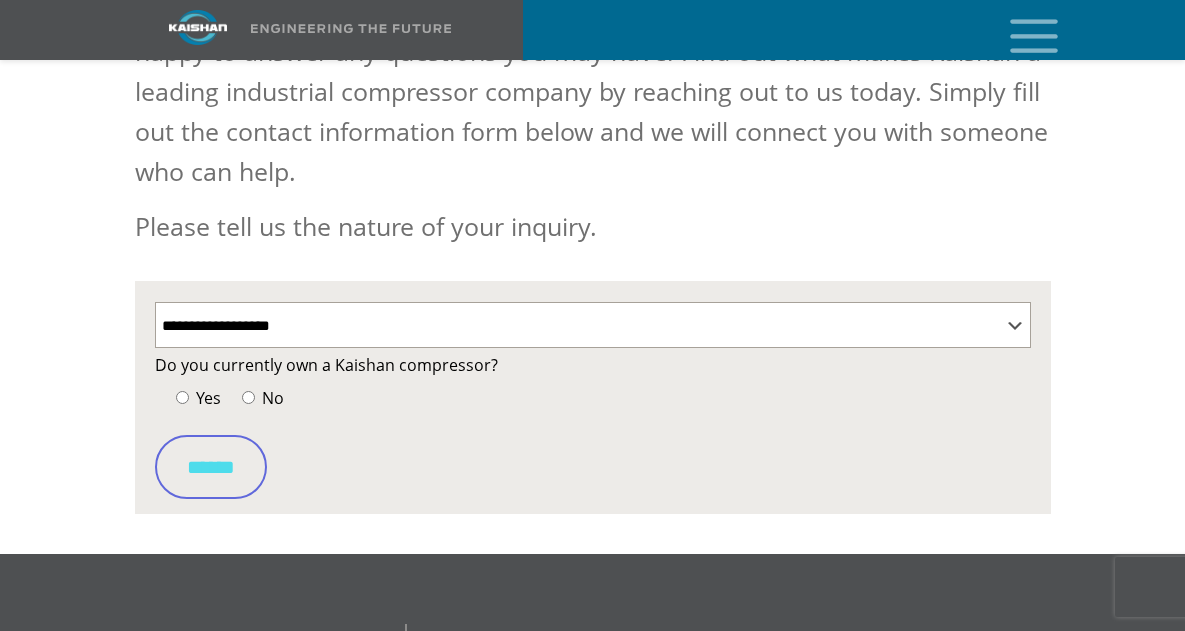 scroll, scrollTop: 400, scrollLeft: 0, axis: vertical 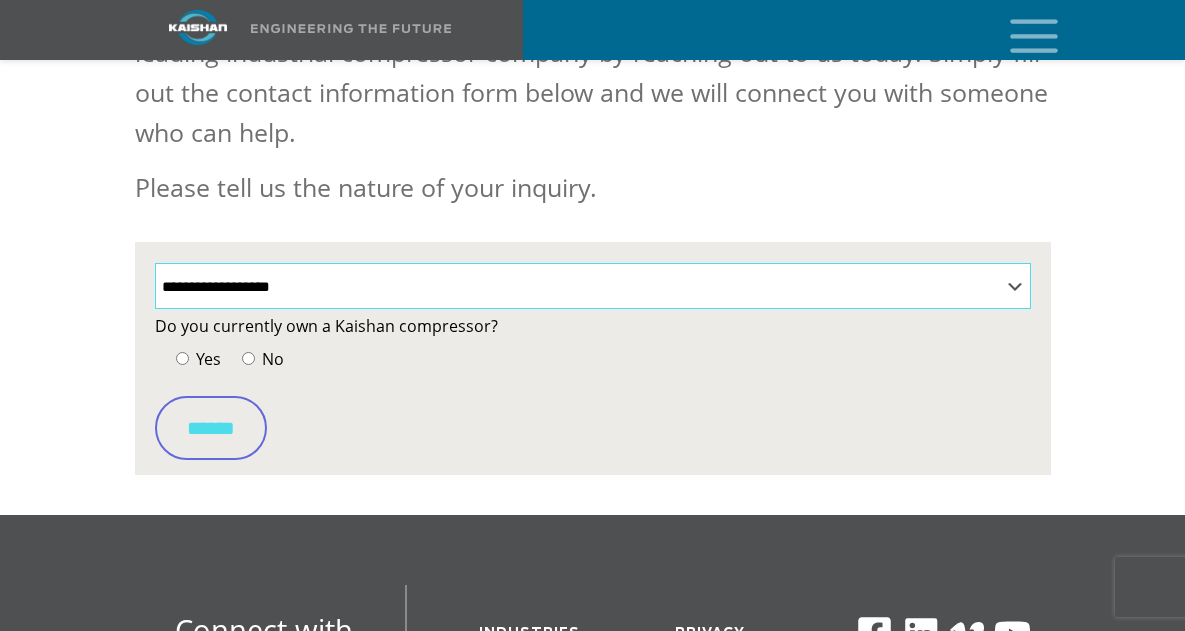 click on "**********" at bounding box center (593, 286) 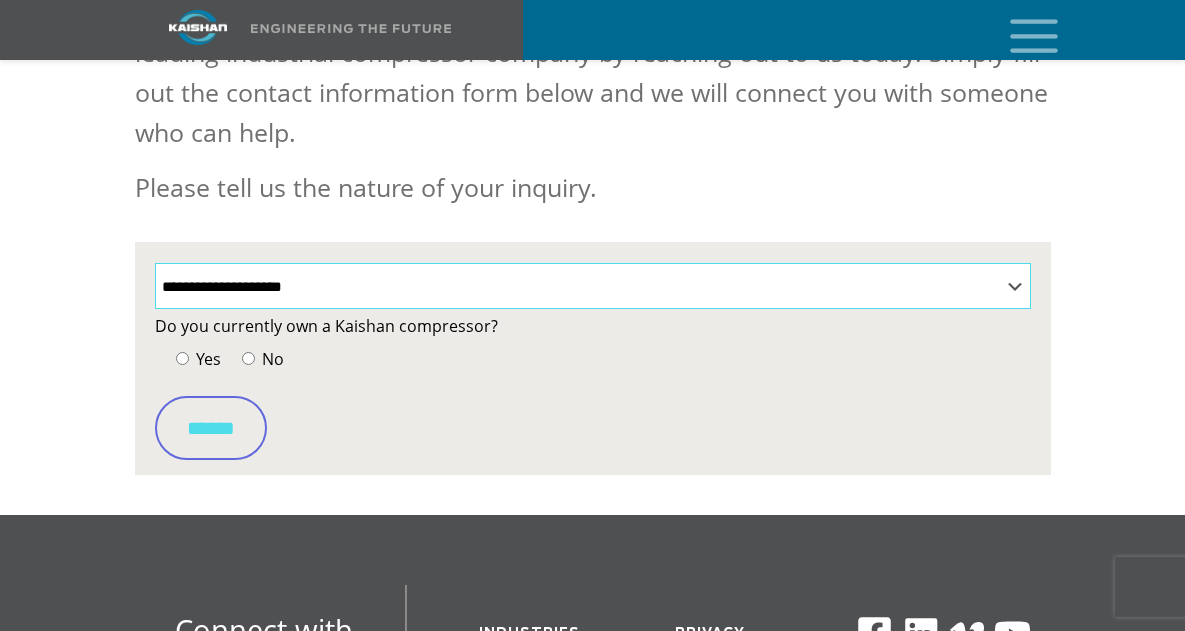 click on "**********" at bounding box center [593, 286] 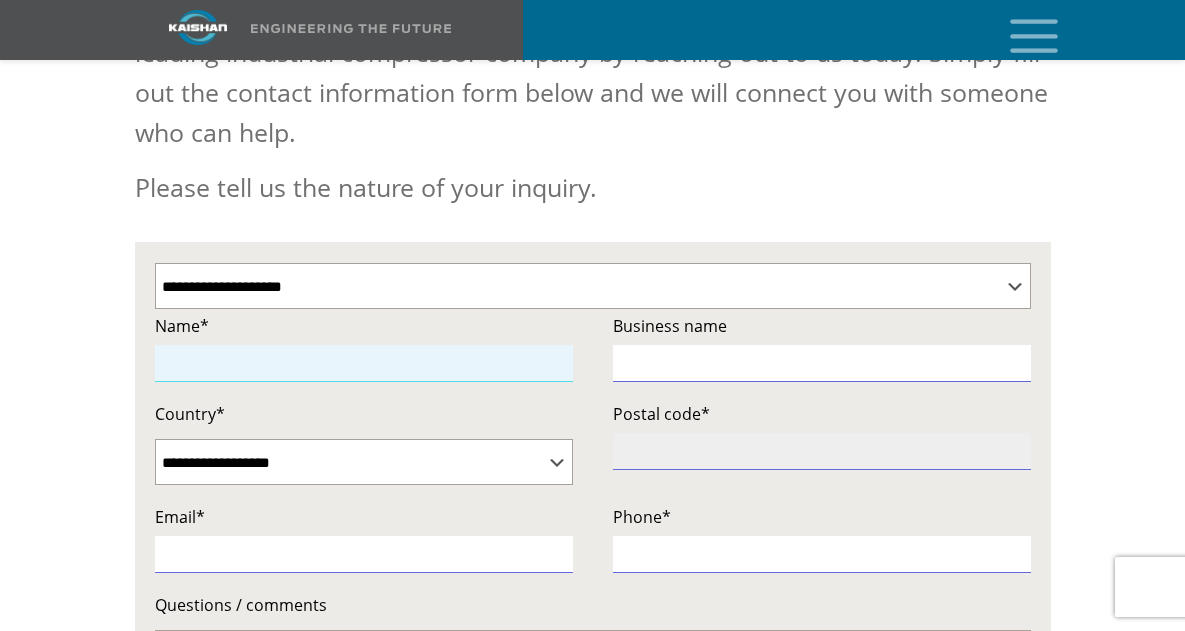 click at bounding box center [364, 363] 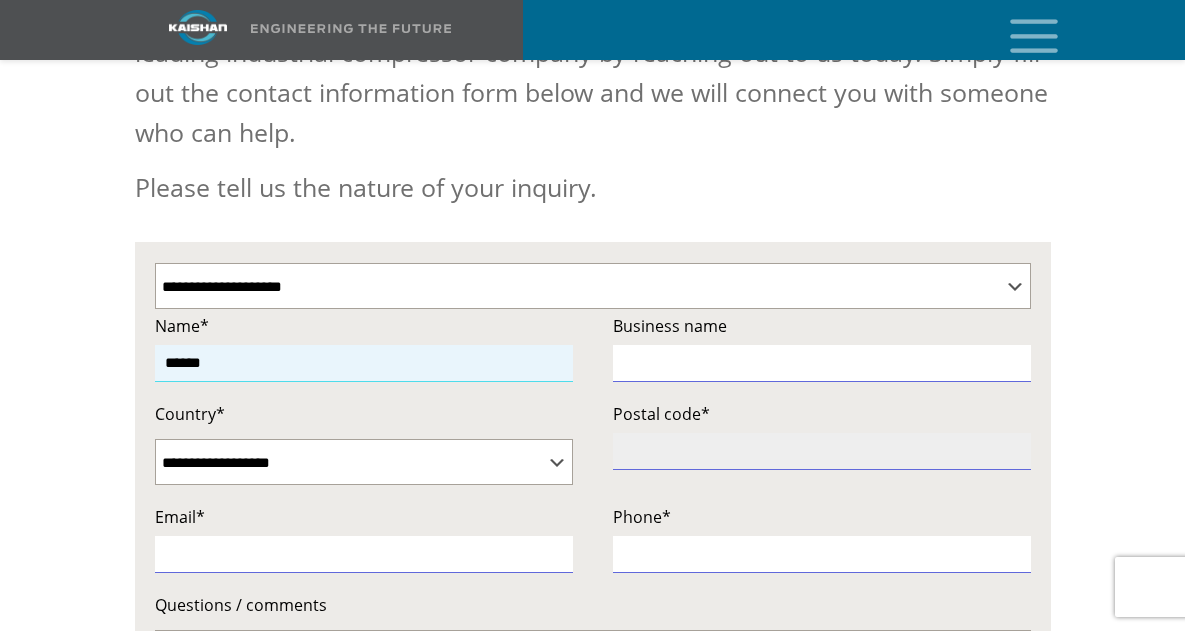 click on "******" at bounding box center [364, 363] 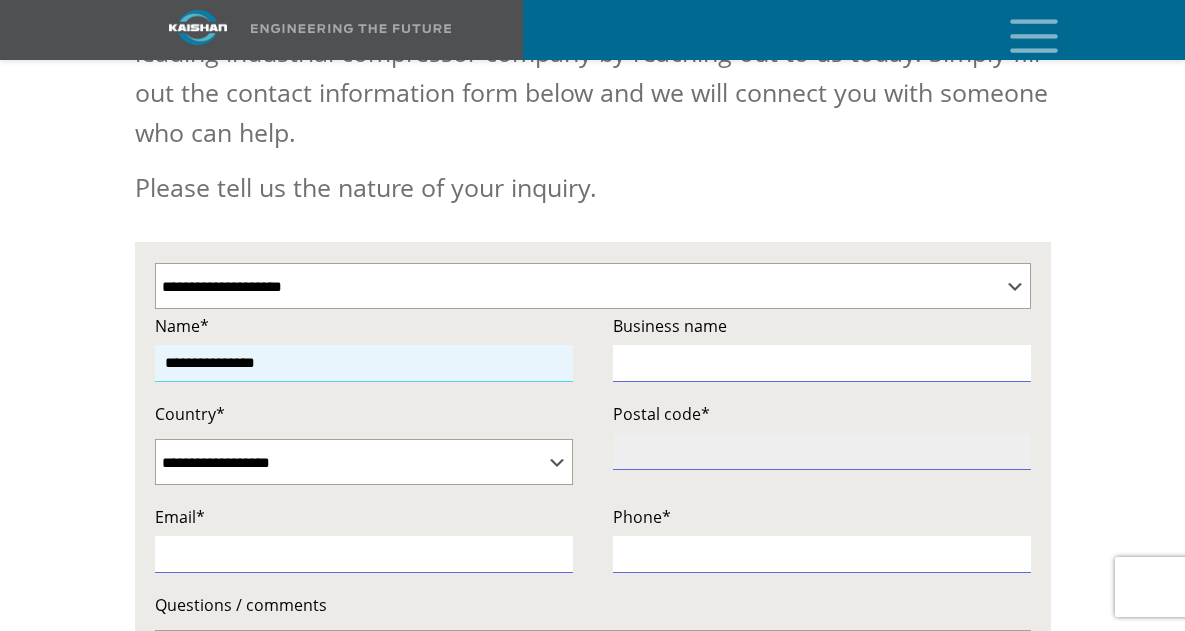 type on "**********" 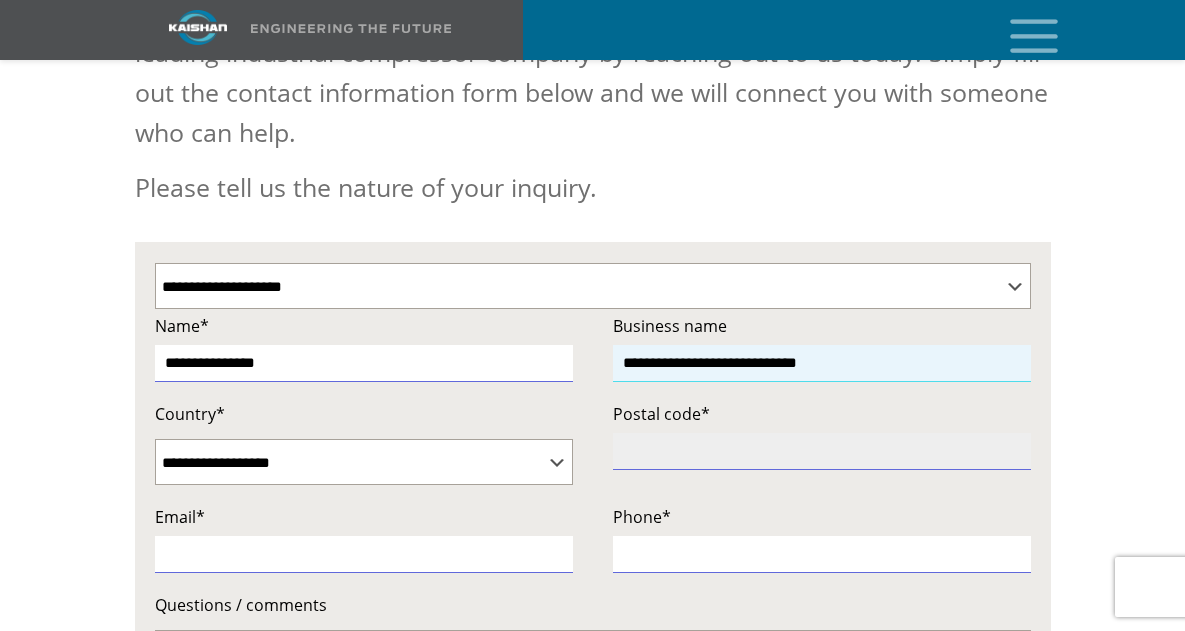 type on "**********" 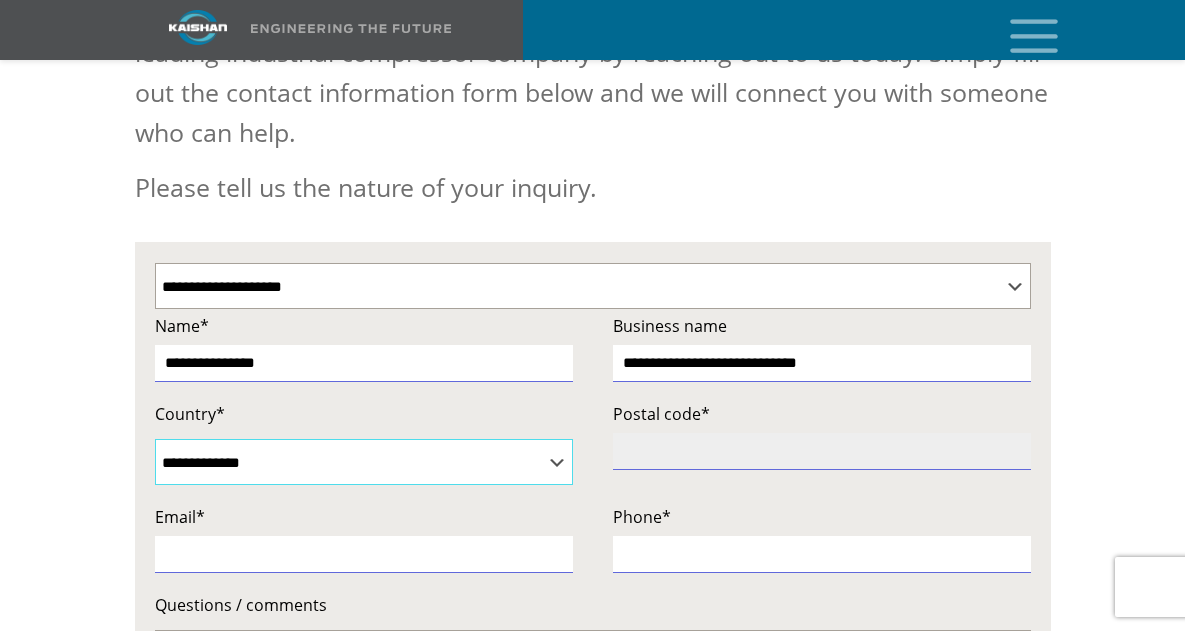 click on "**********" at bounding box center [364, 462] 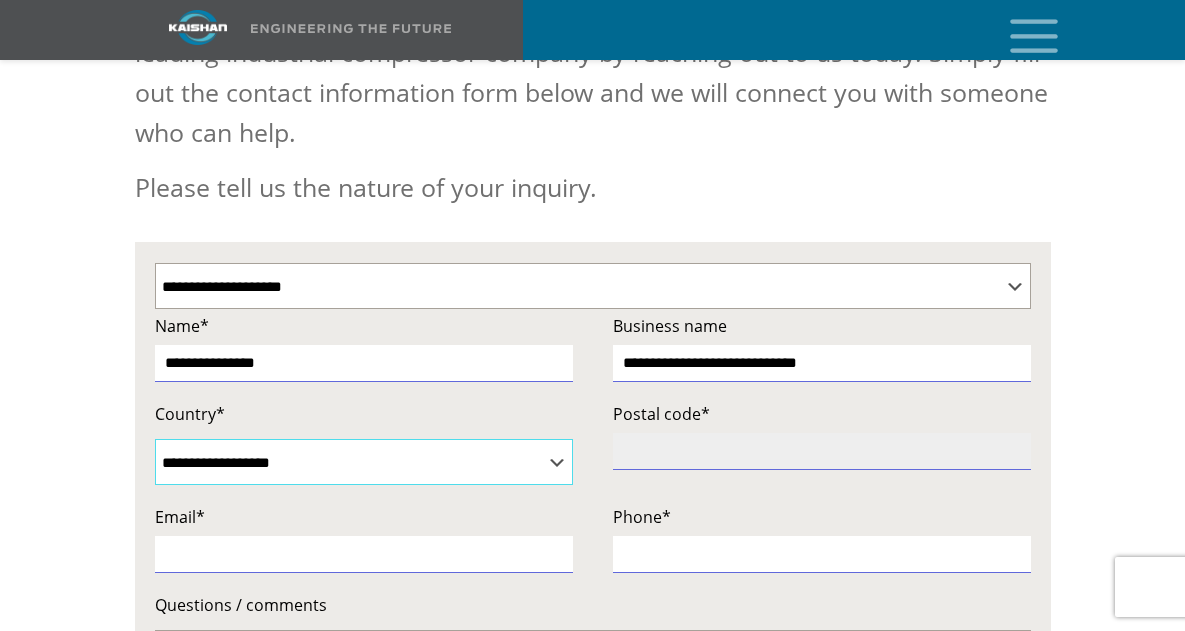 click on "**********" at bounding box center (364, 462) 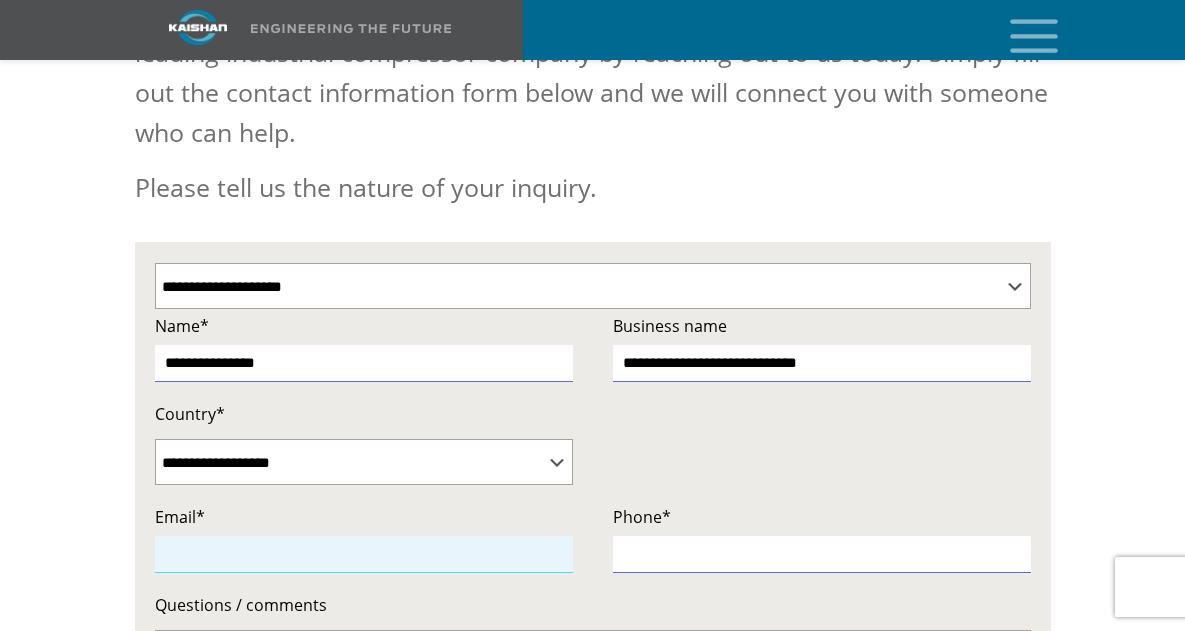click at bounding box center [364, 554] 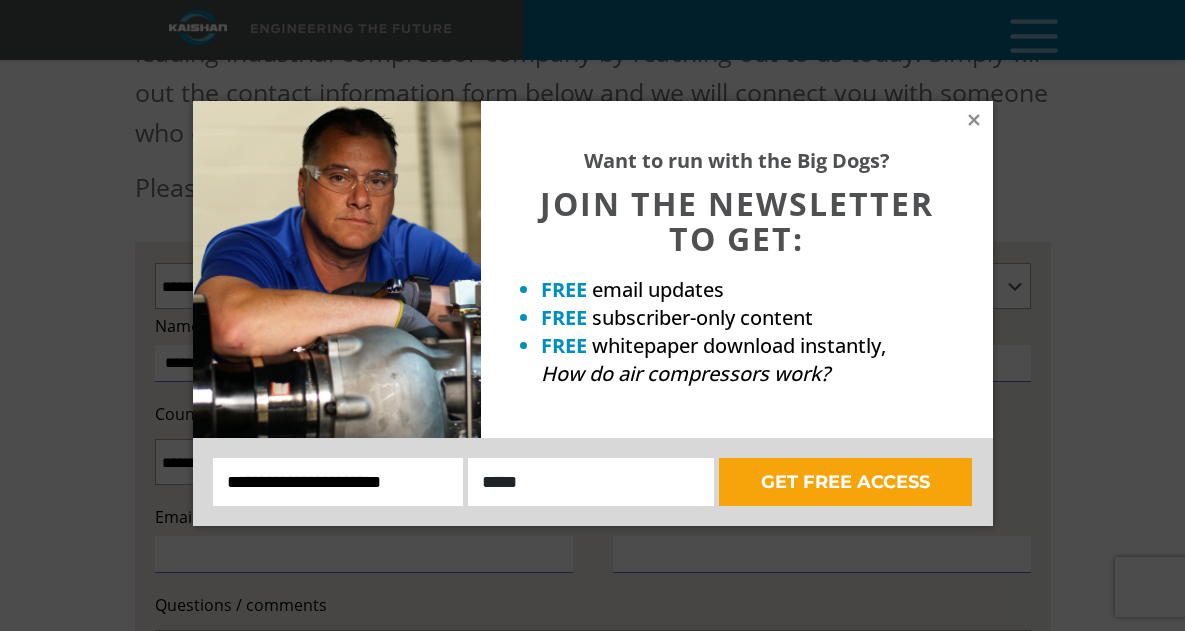 type on "**********" 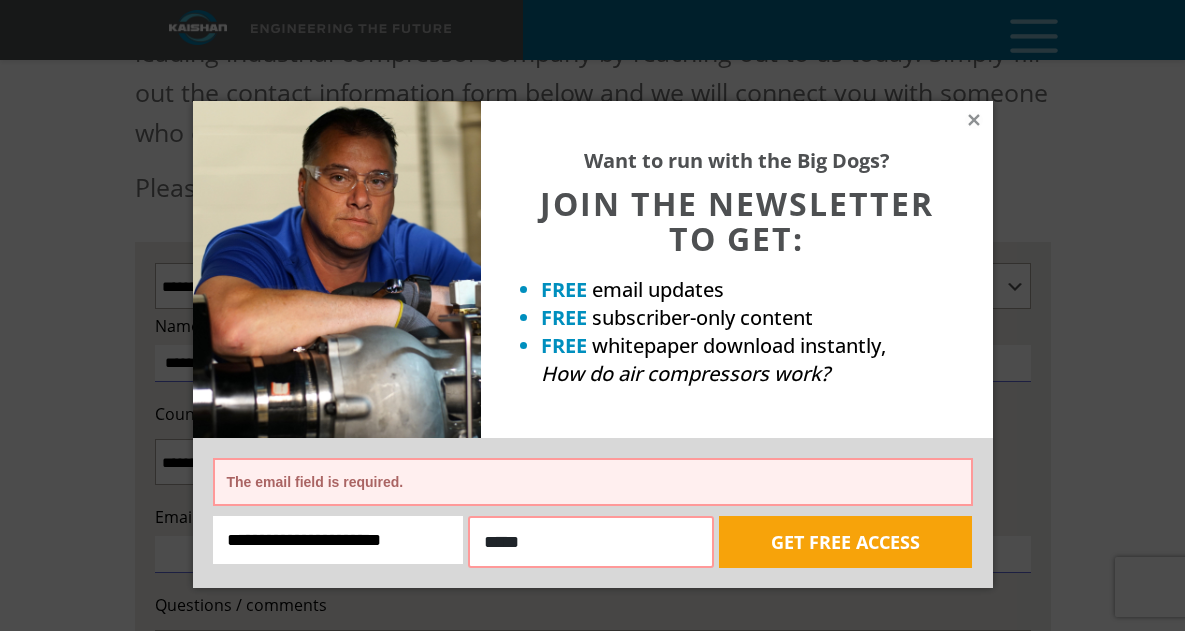 click on "The email field is required." at bounding box center (593, 482) 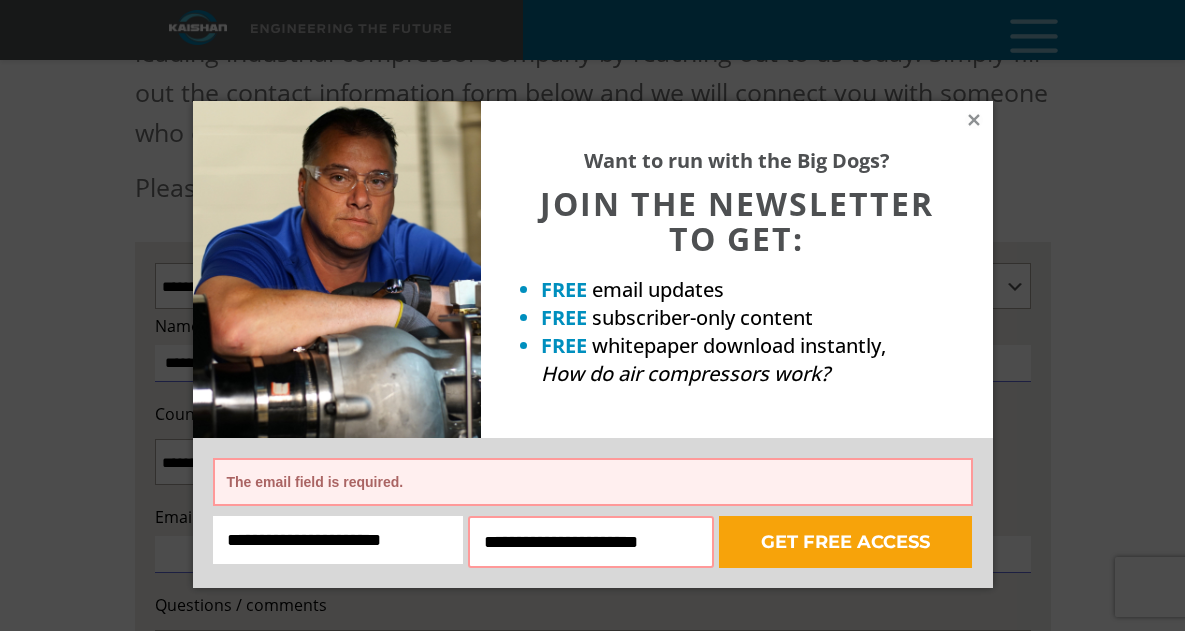 type on "**********" 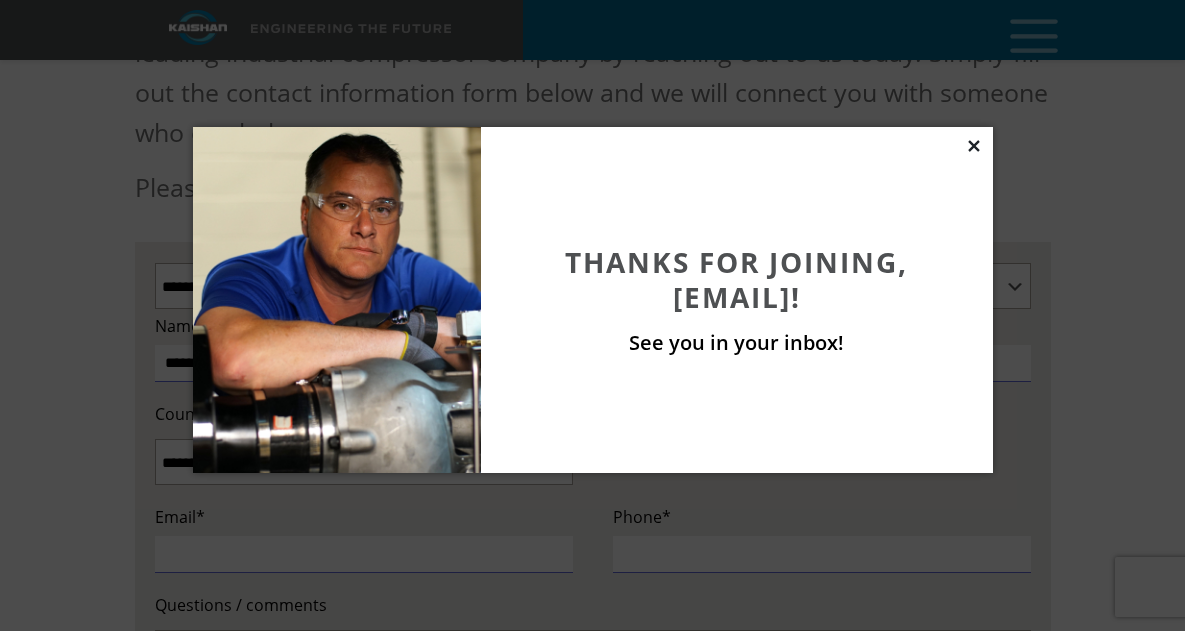 click at bounding box center [973, 145] 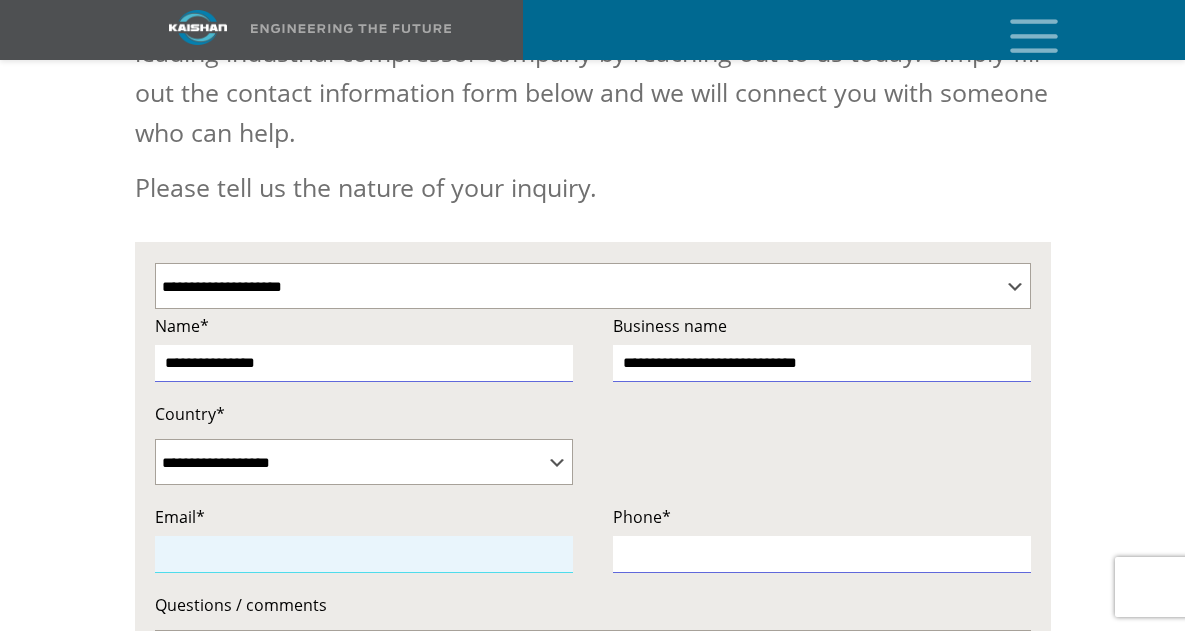 click at bounding box center [364, 554] 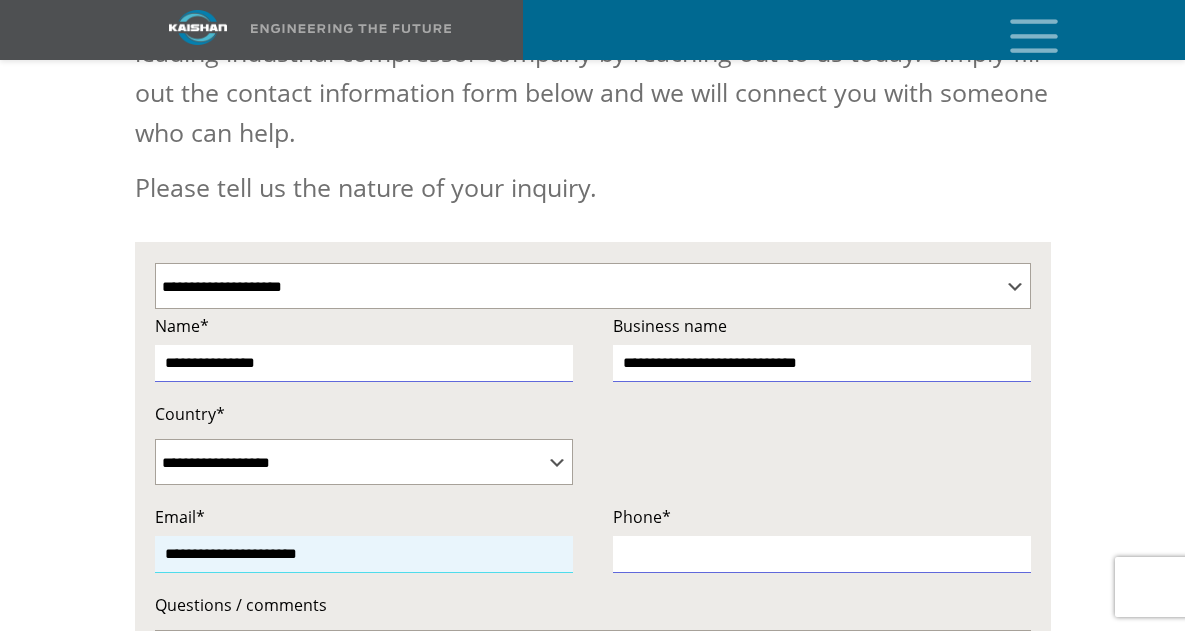 type on "**********" 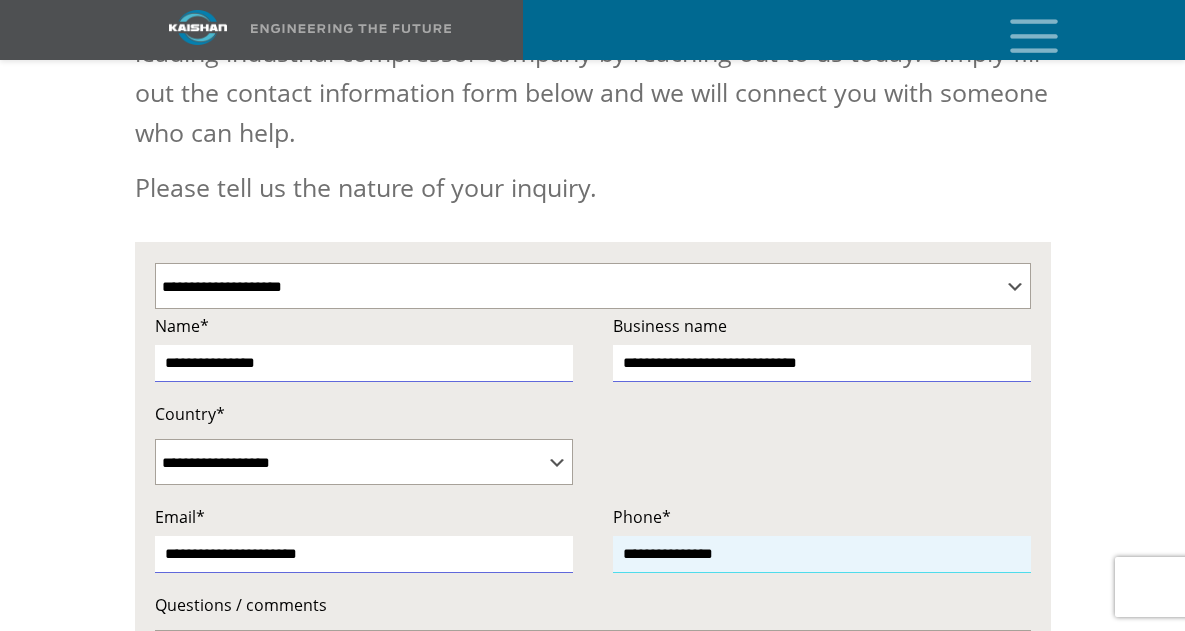 type on "**********" 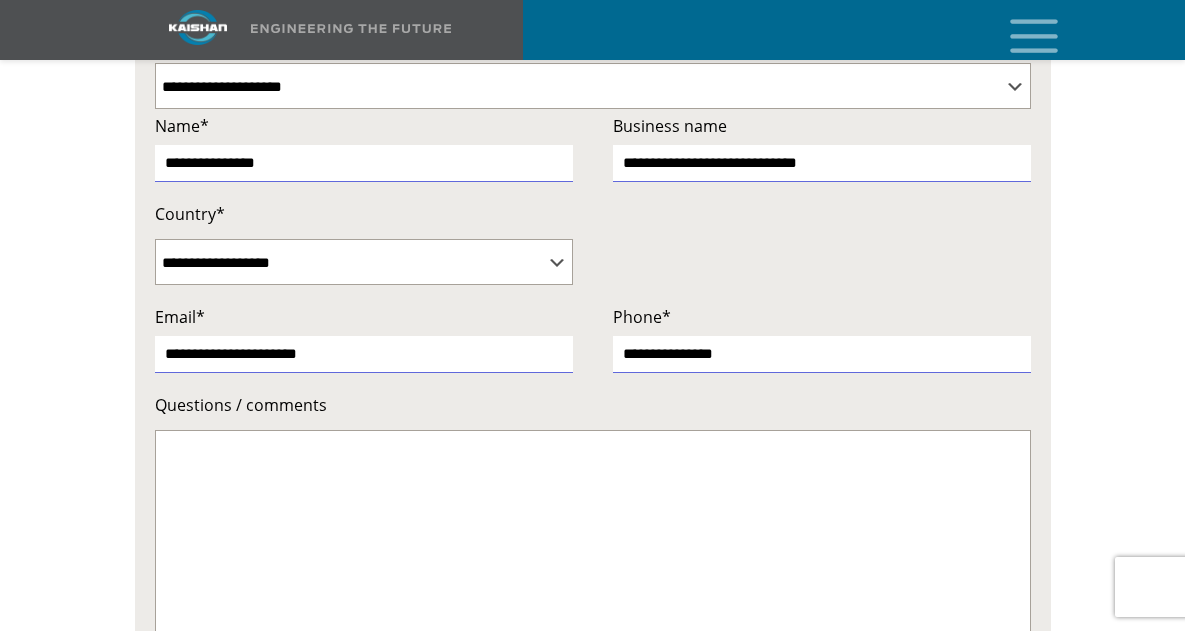 scroll, scrollTop: 700, scrollLeft: 0, axis: vertical 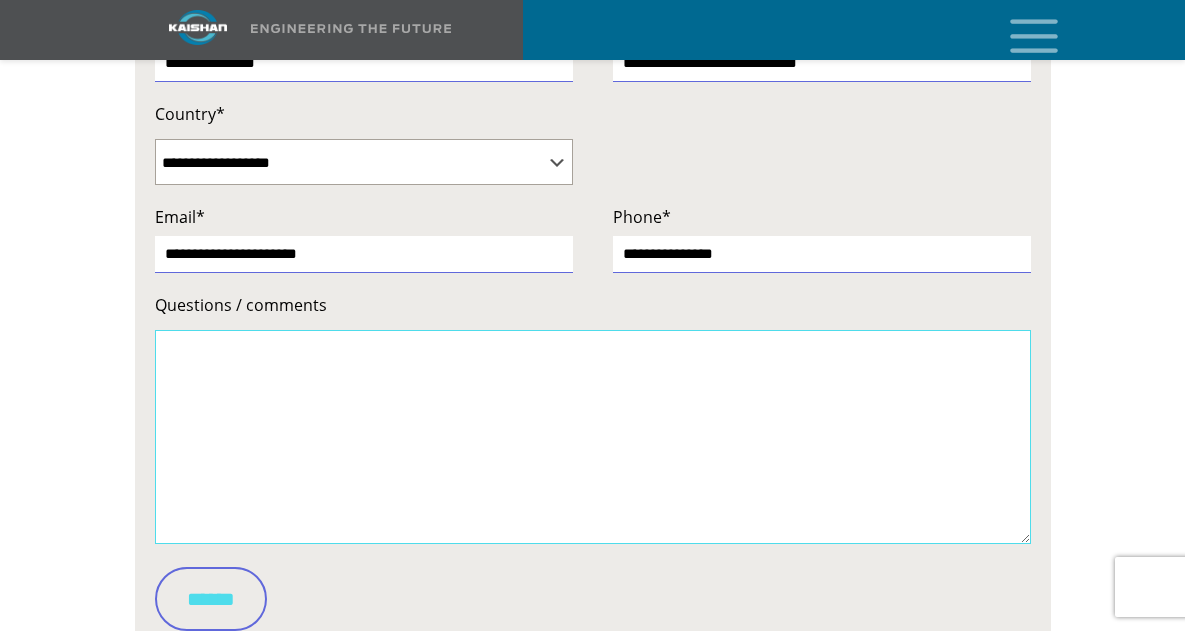 click on "Questions / comments" at bounding box center [593, 437] 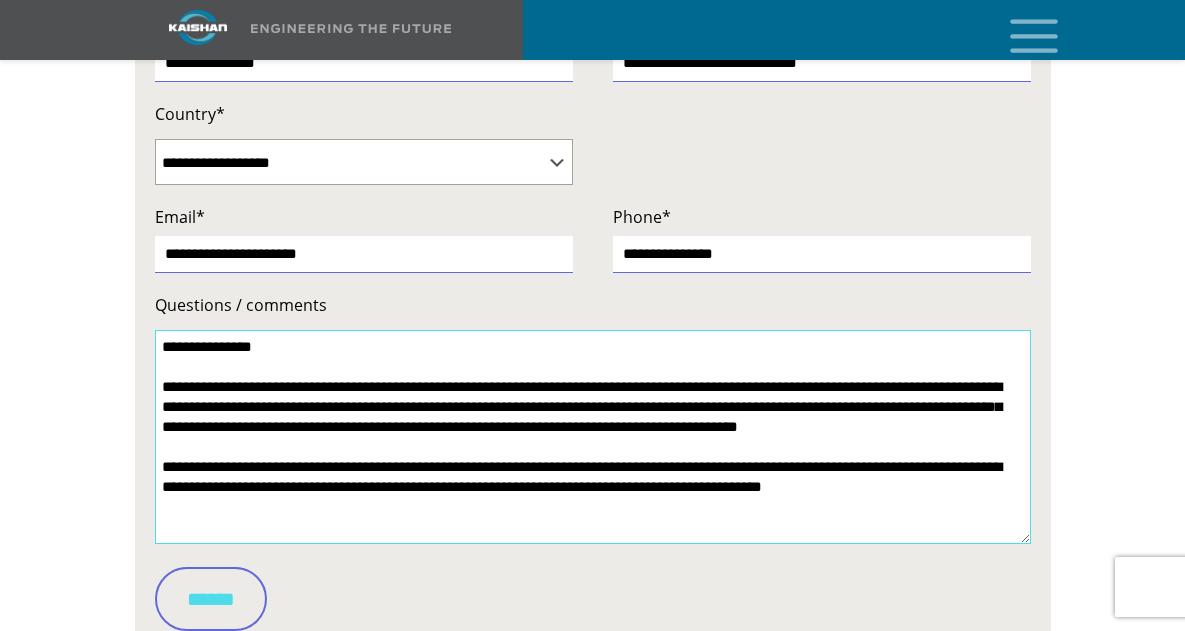 scroll, scrollTop: 34, scrollLeft: 0, axis: vertical 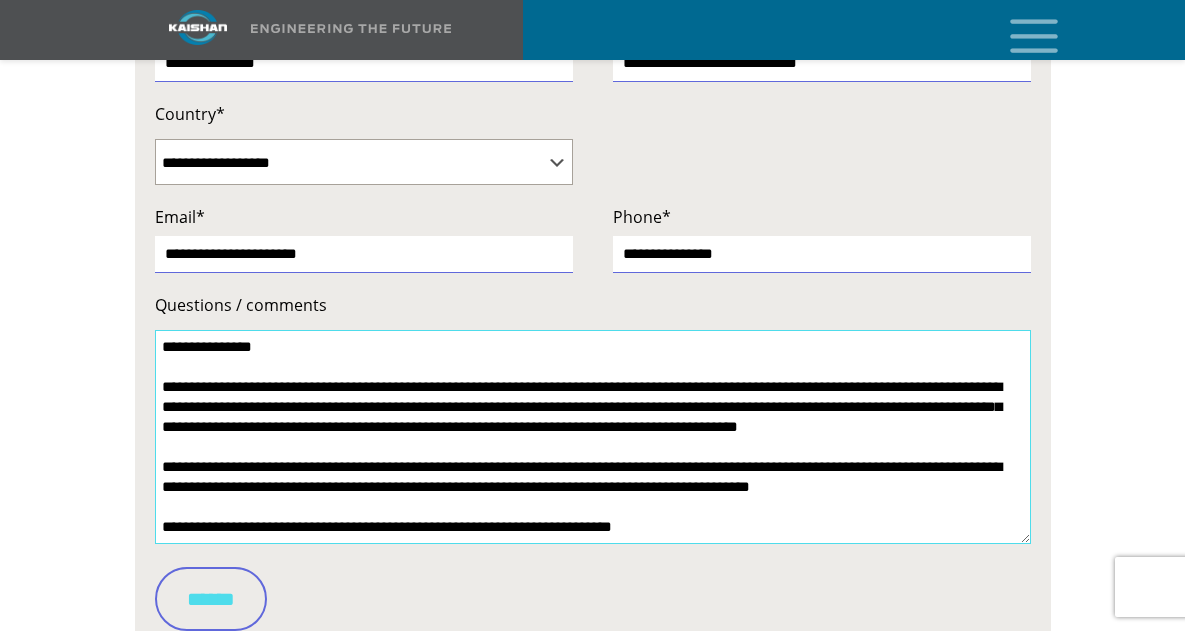 click on "**********" at bounding box center [593, 437] 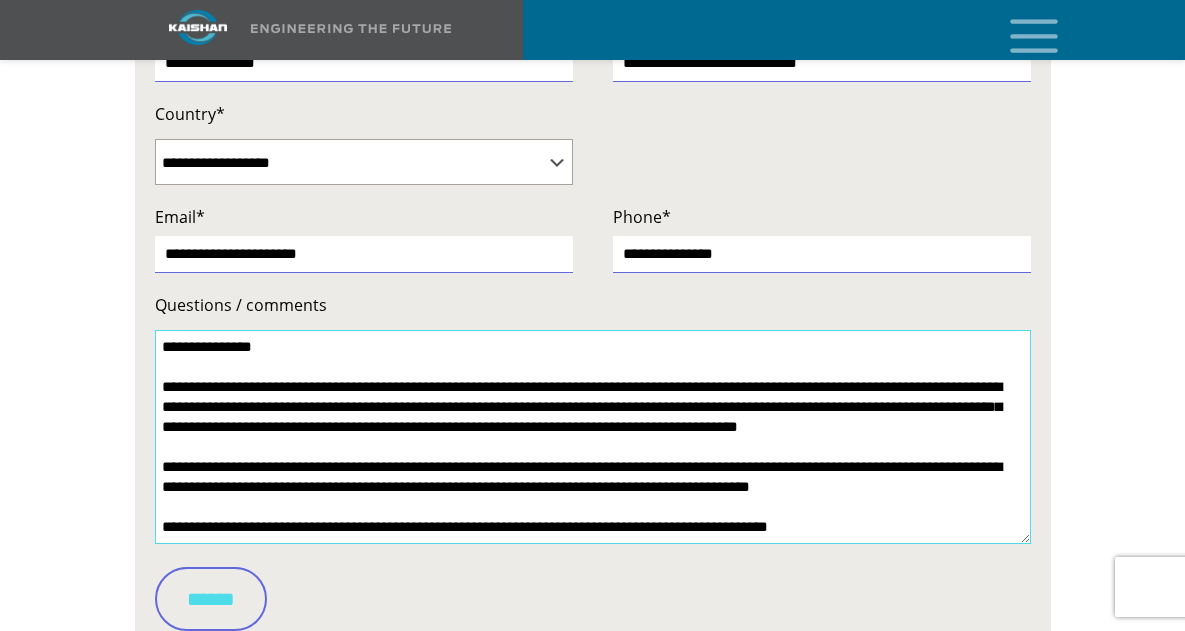 click on "**********" at bounding box center [593, 437] 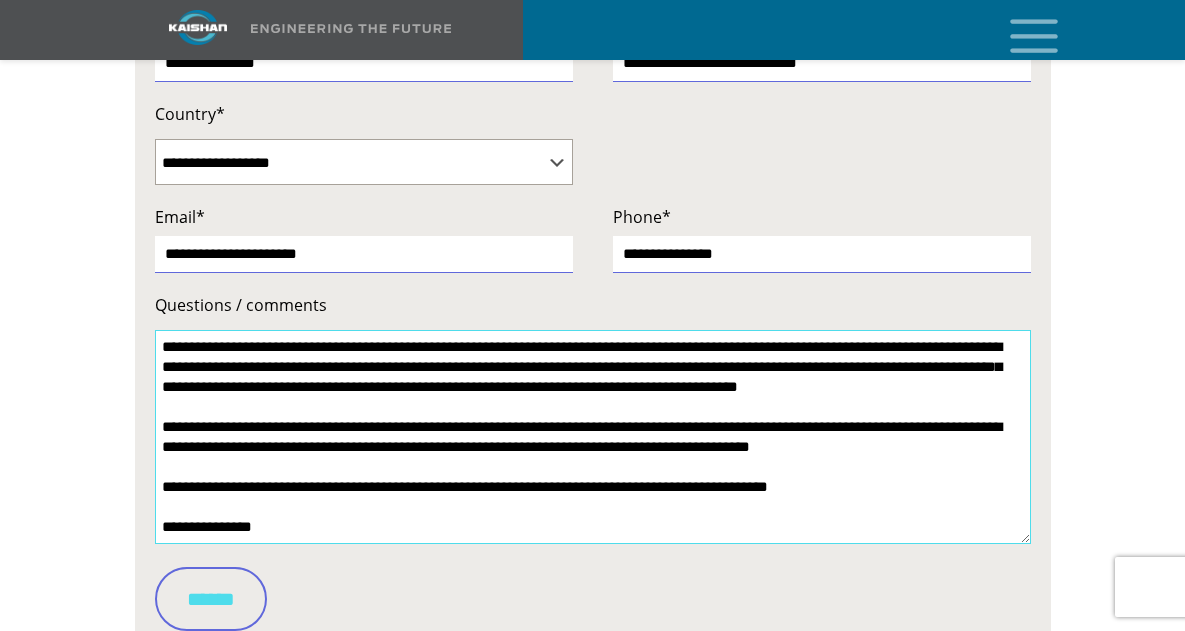 scroll, scrollTop: 114, scrollLeft: 0, axis: vertical 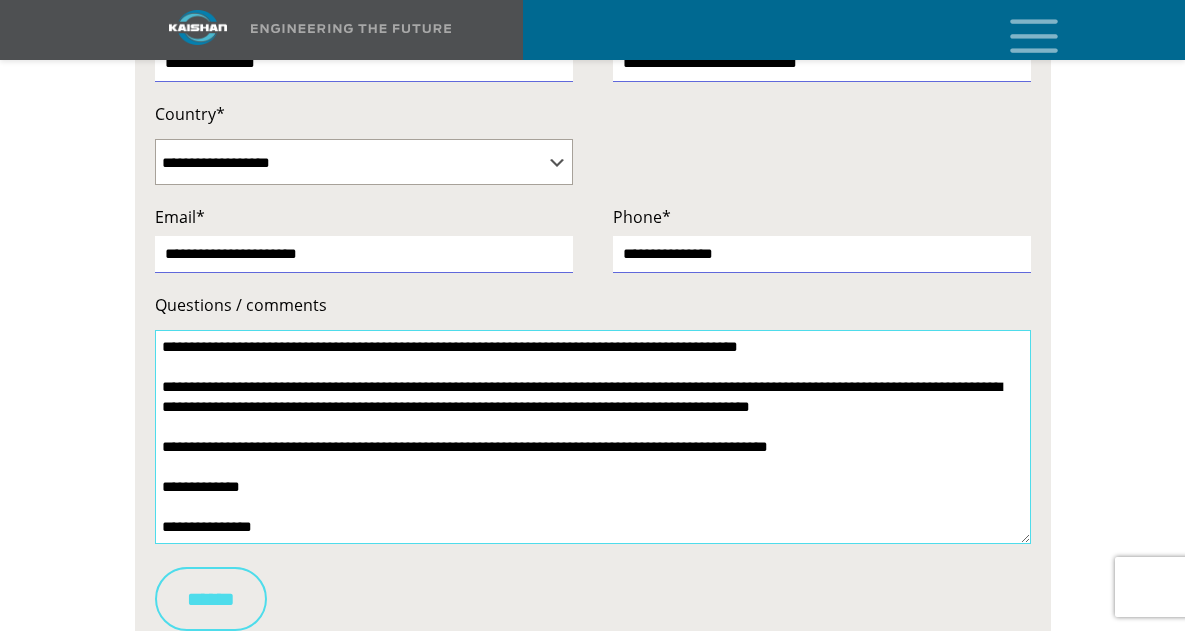 type on "**********" 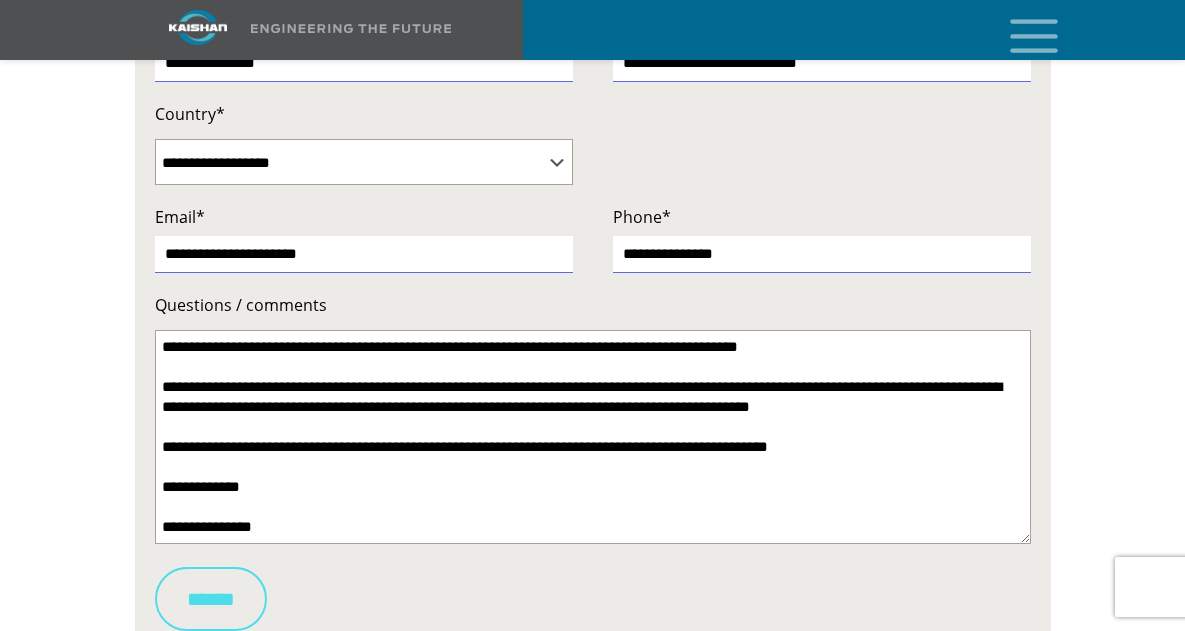 click on "******" at bounding box center (211, 599) 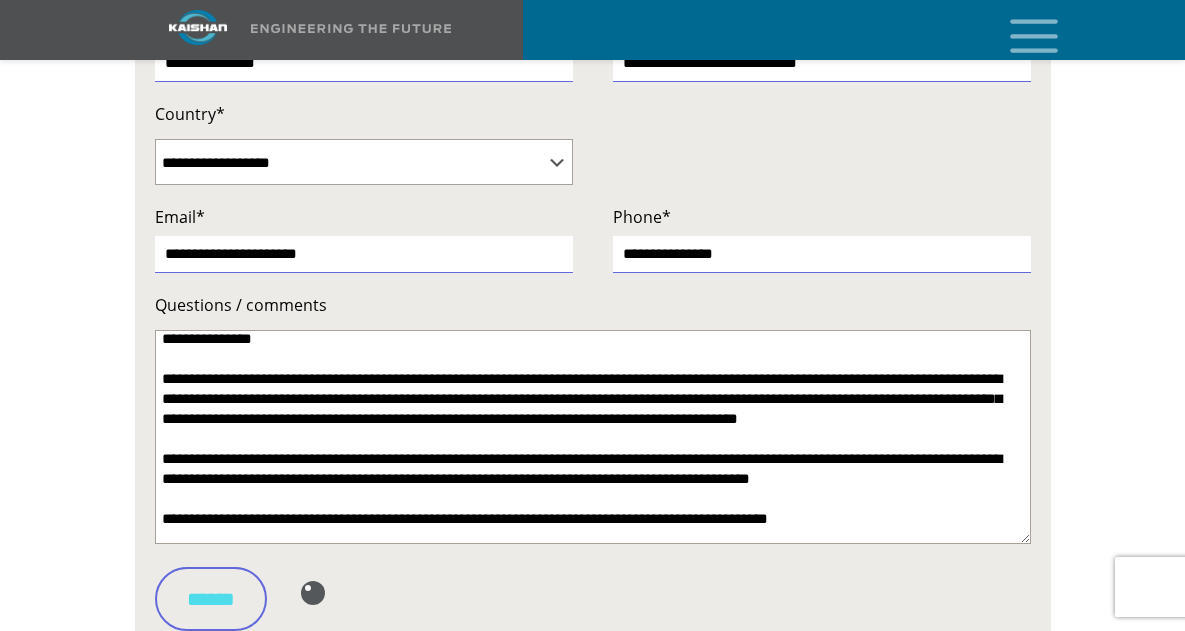 scroll, scrollTop: 0, scrollLeft: 0, axis: both 